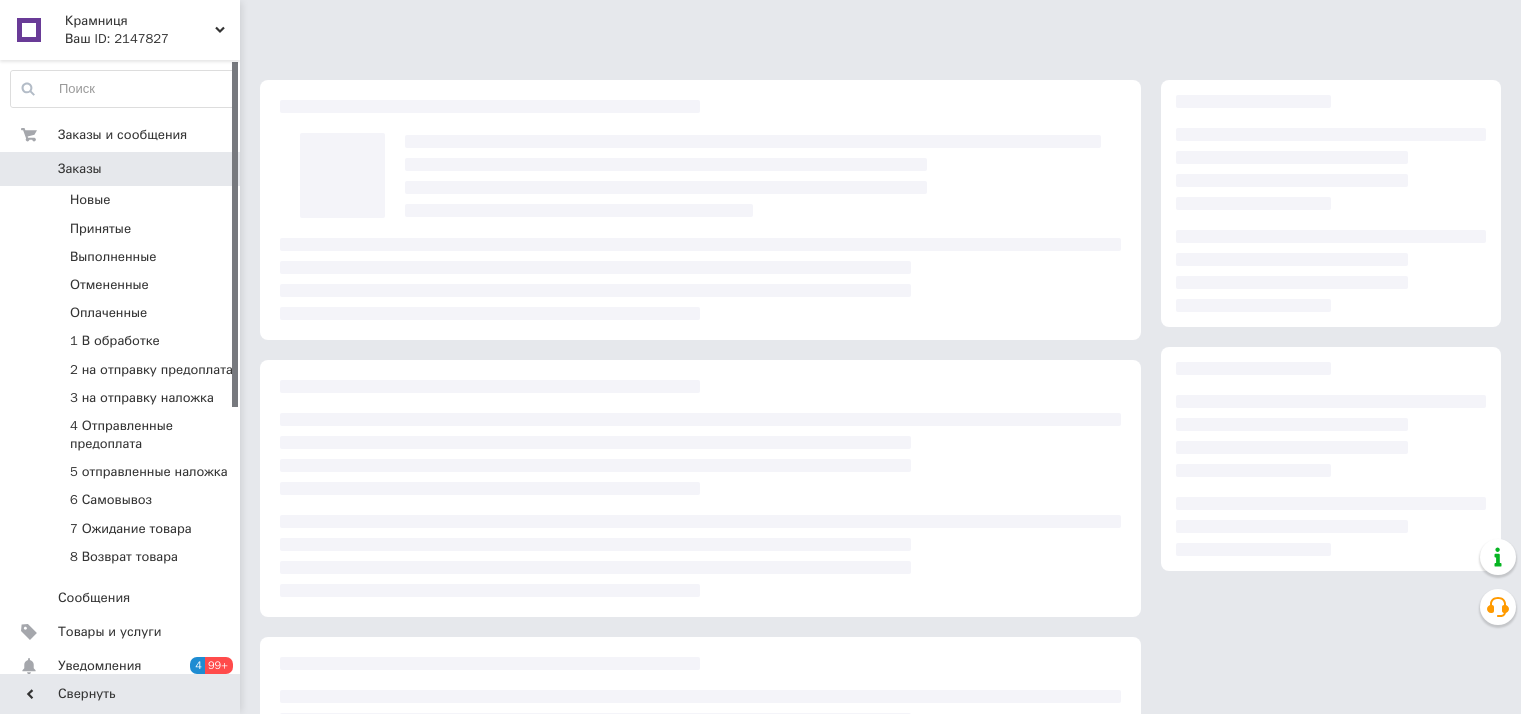scroll, scrollTop: 0, scrollLeft: 0, axis: both 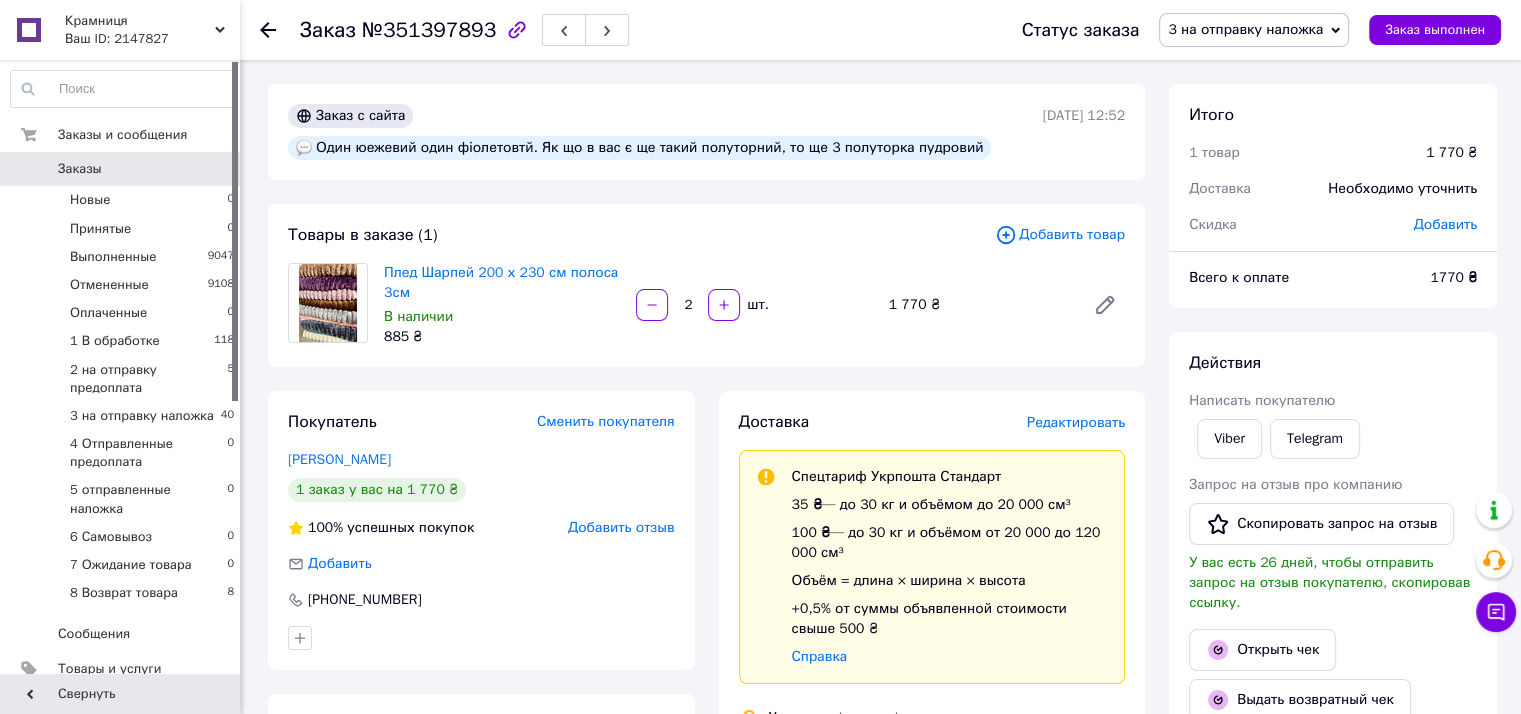 click on "Заказы" at bounding box center (80, 169) 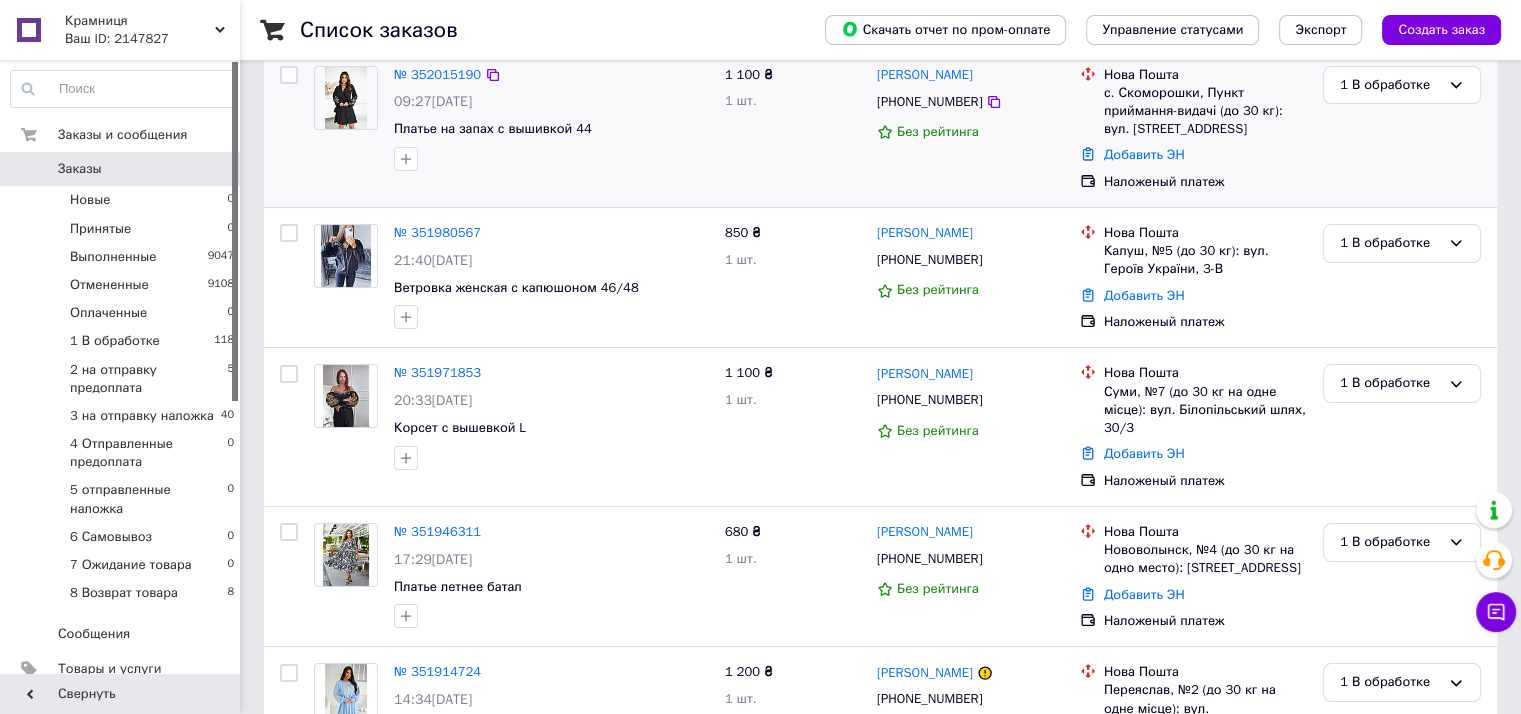 scroll, scrollTop: 200, scrollLeft: 0, axis: vertical 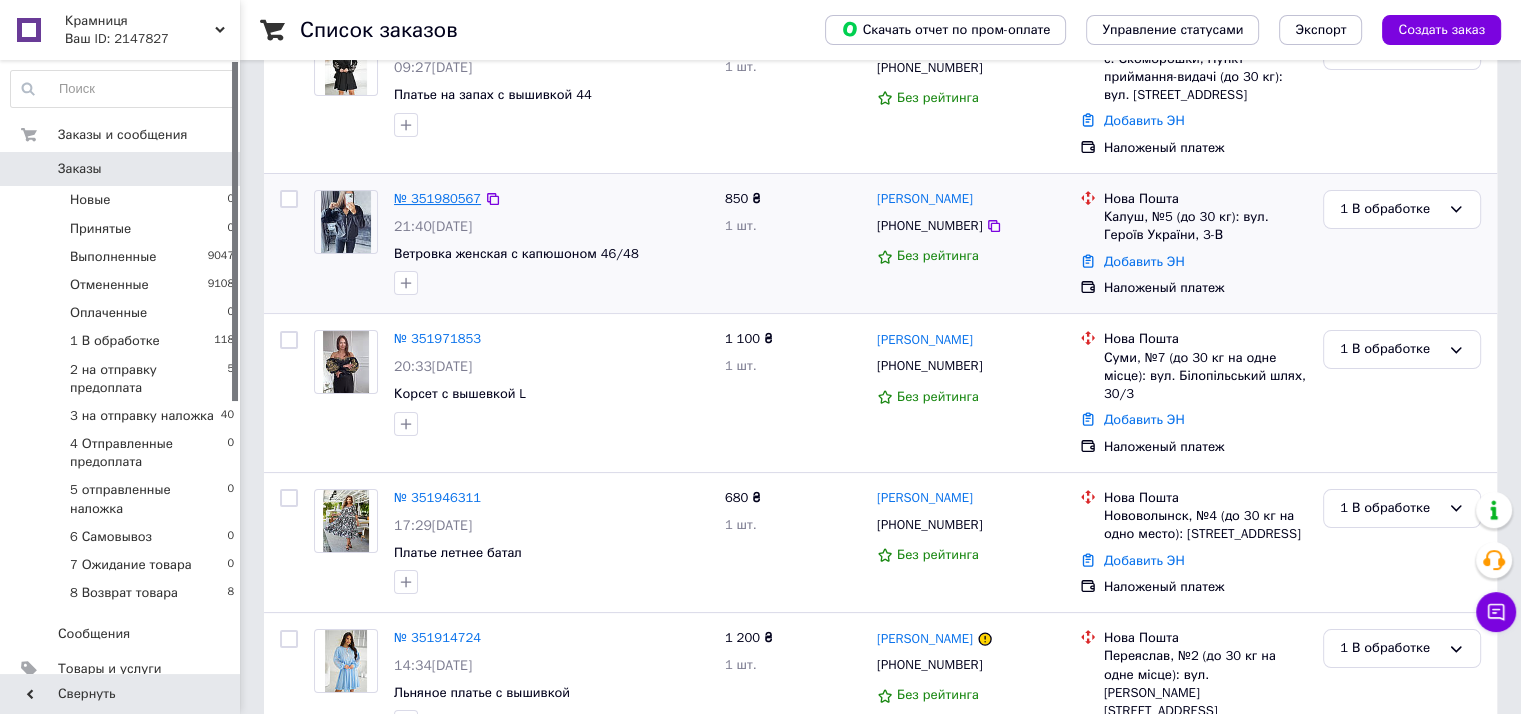 click on "№ 351980567" at bounding box center [437, 198] 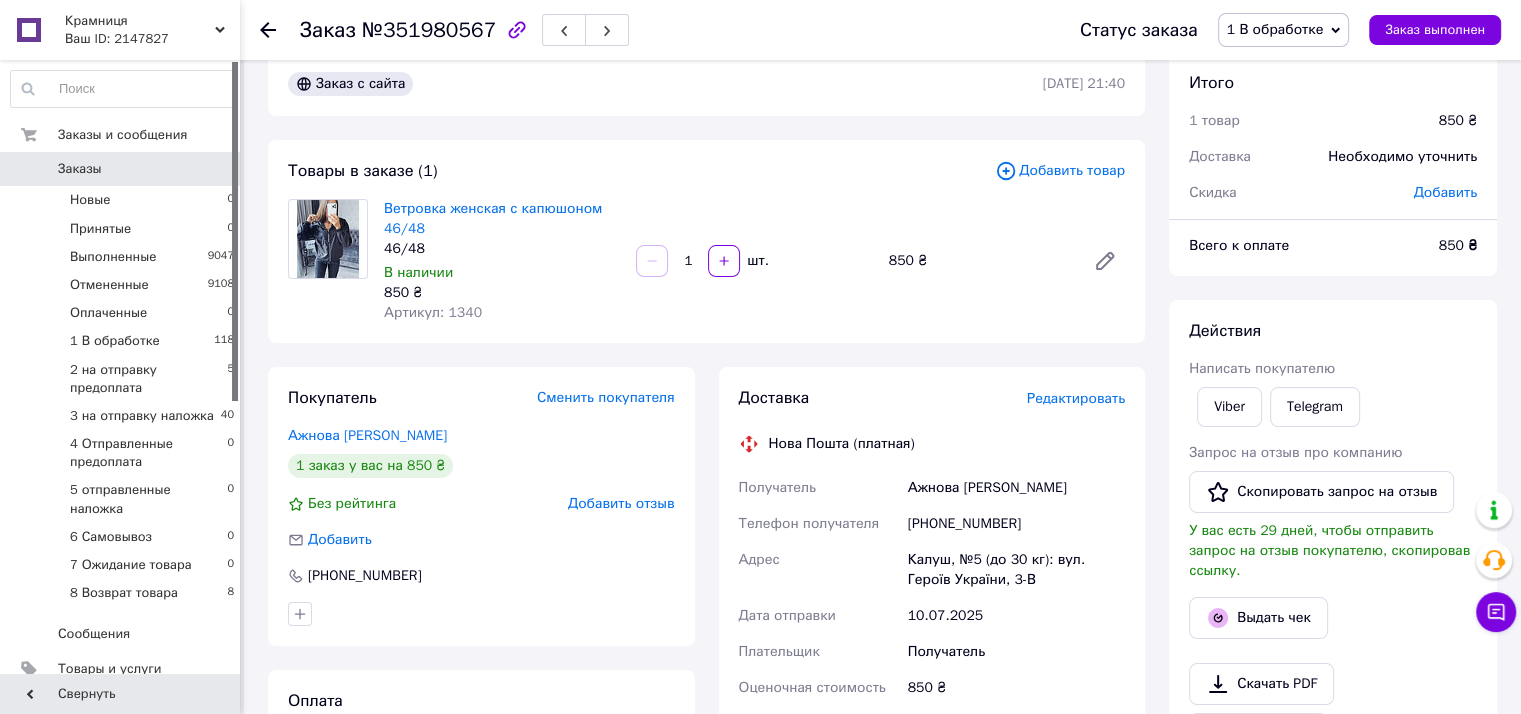 scroll, scrollTop: 0, scrollLeft: 0, axis: both 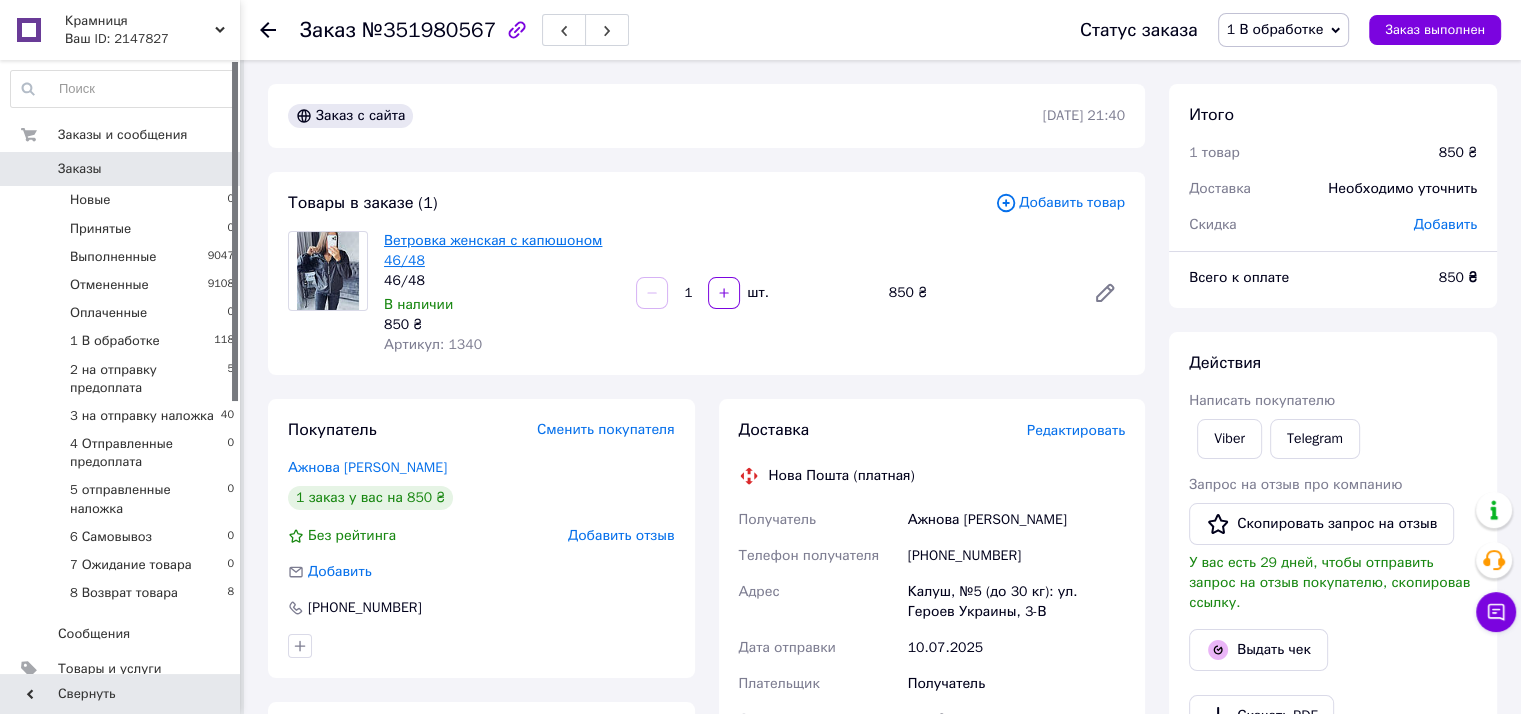 click on "Ветровка женская с капюшоном 46/48" at bounding box center (493, 250) 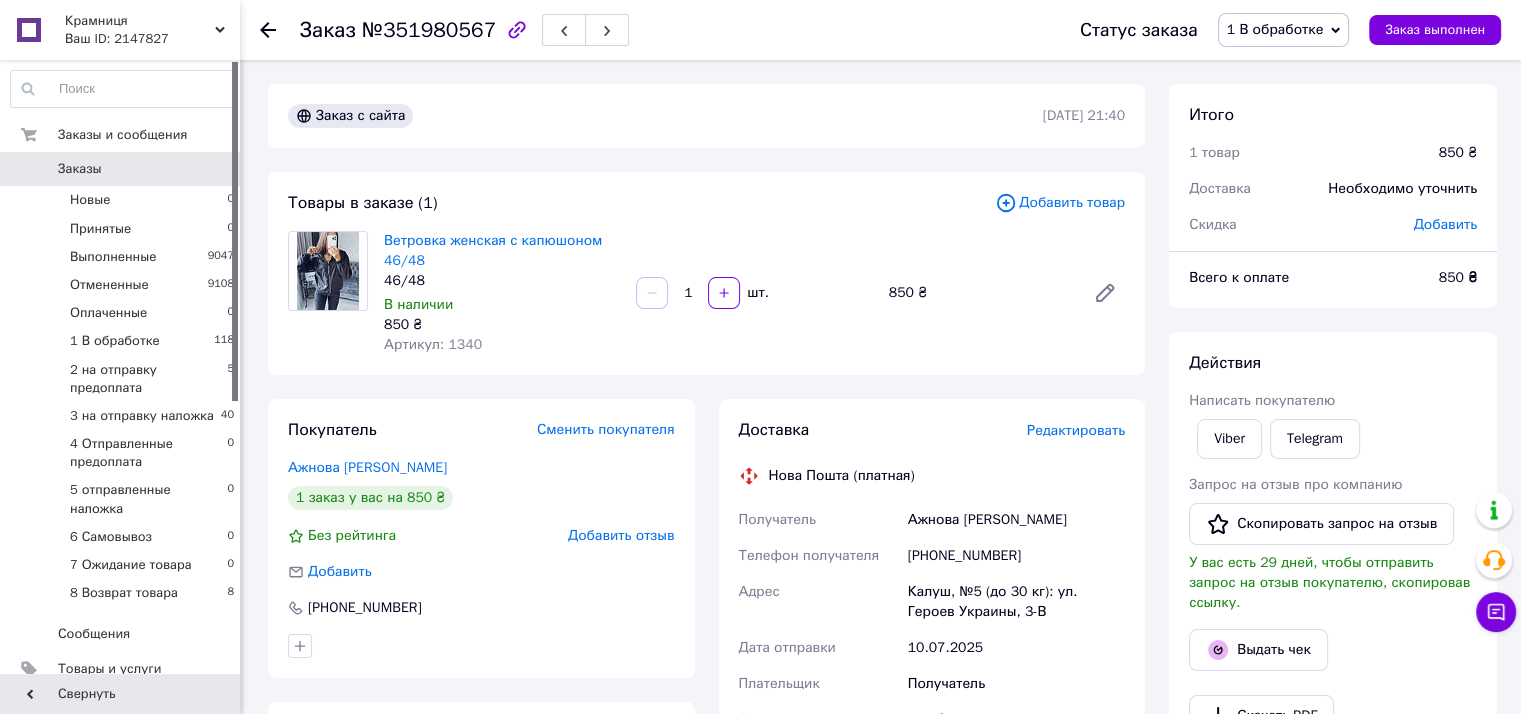 click on "Заказы" at bounding box center [80, 169] 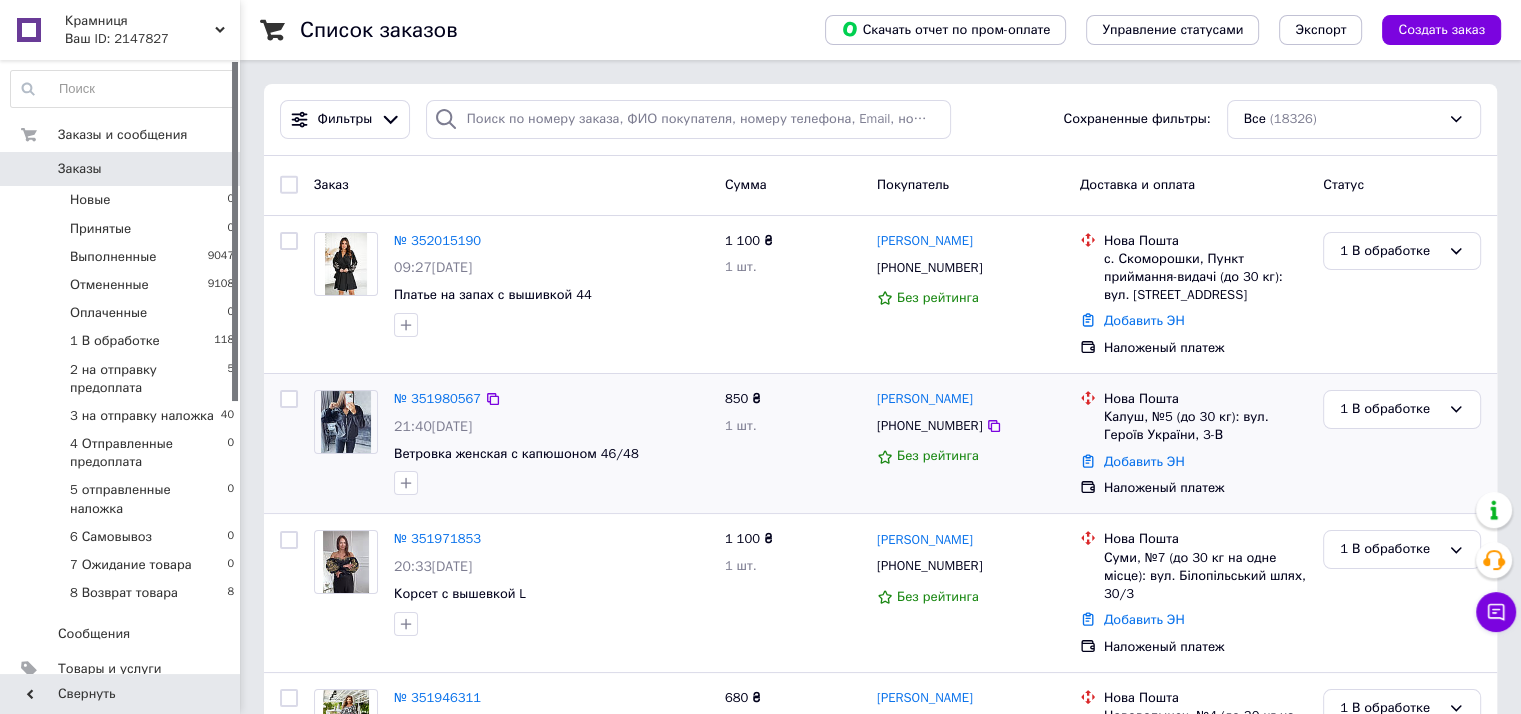 scroll, scrollTop: 200, scrollLeft: 0, axis: vertical 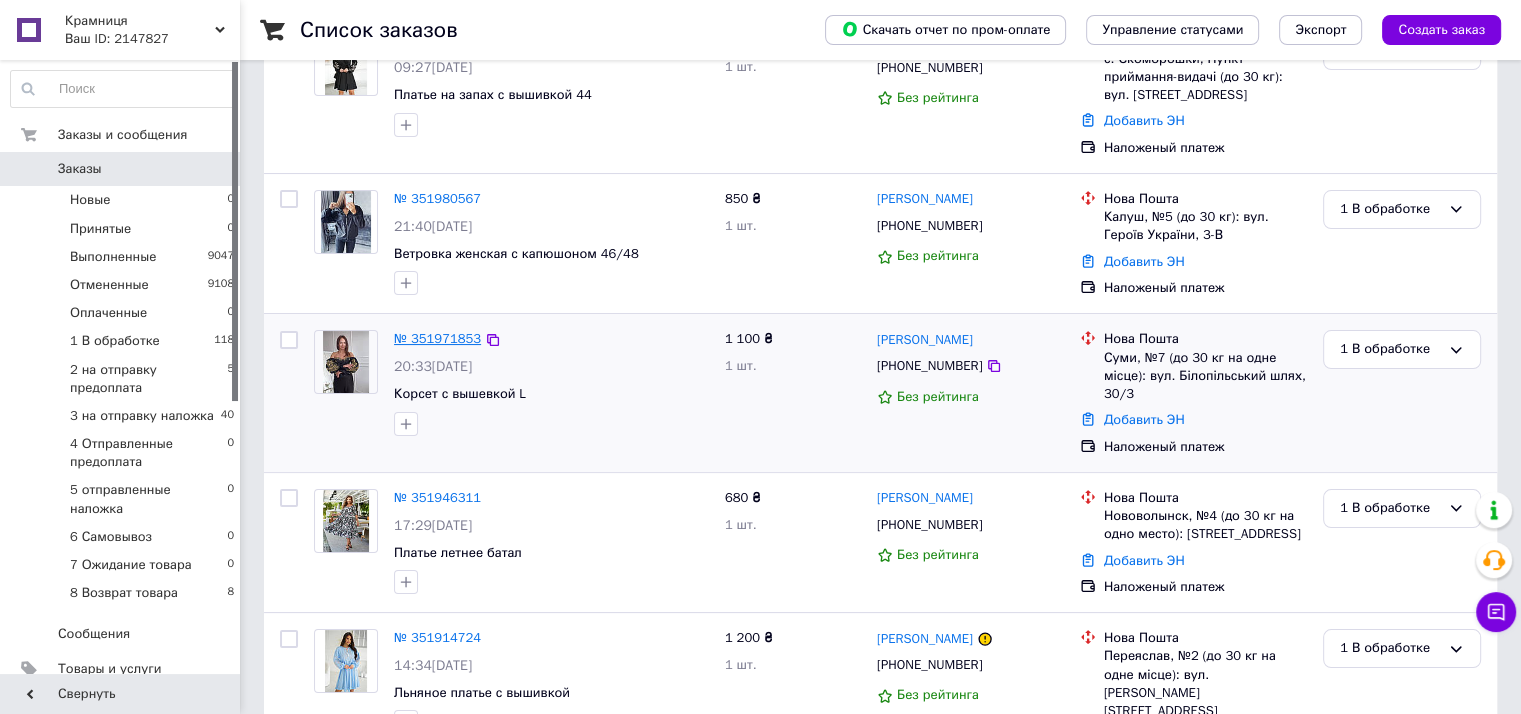 click on "№ 351971853" at bounding box center (437, 338) 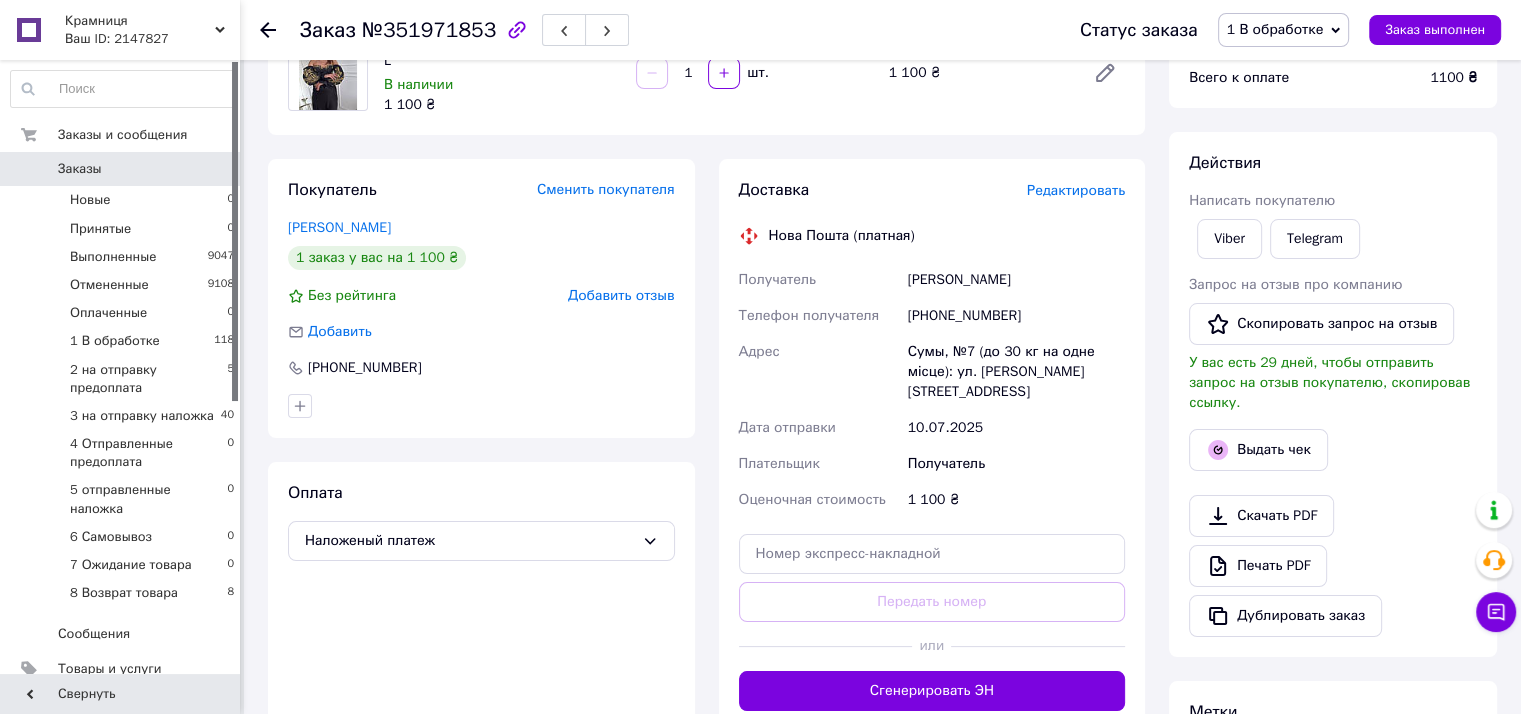 scroll, scrollTop: 0, scrollLeft: 0, axis: both 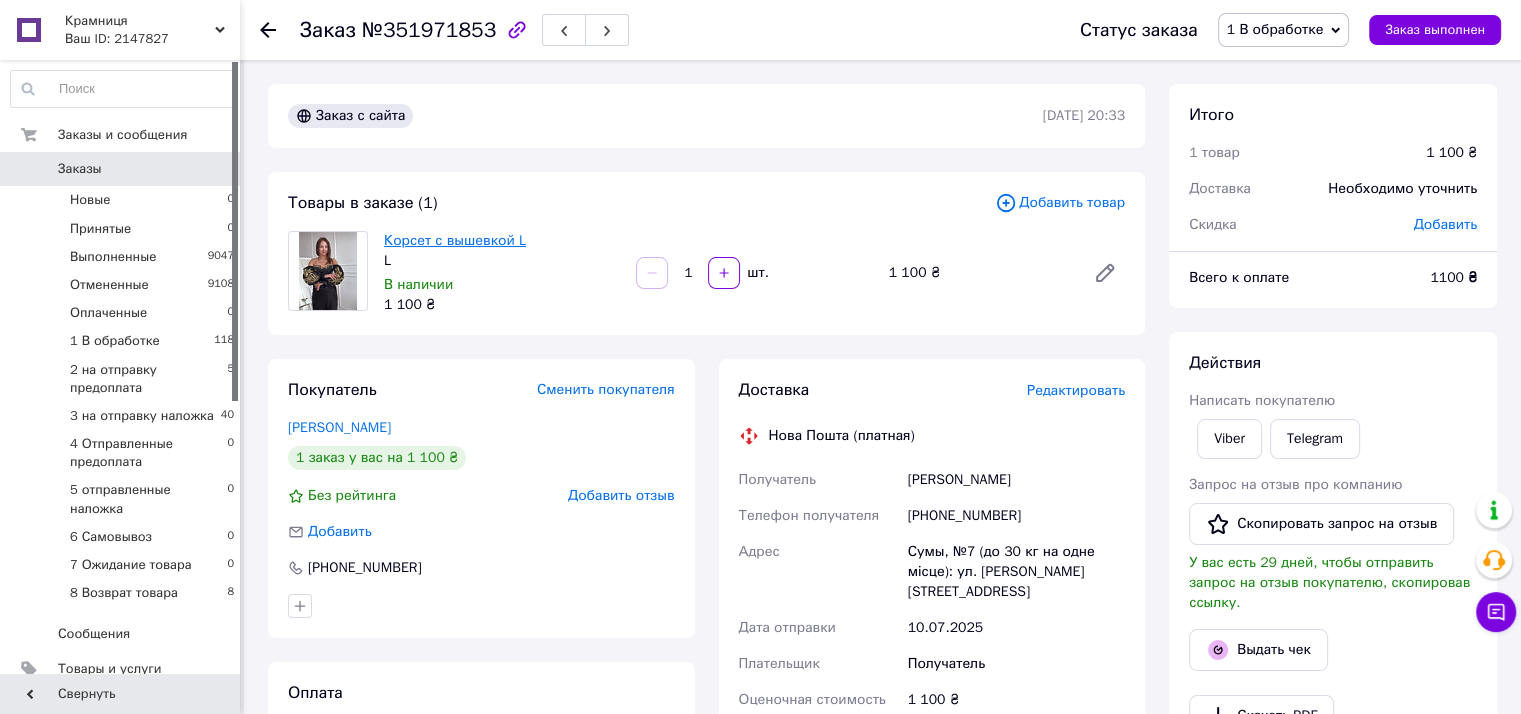 click on "Корсет с вышевкой L" at bounding box center (455, 240) 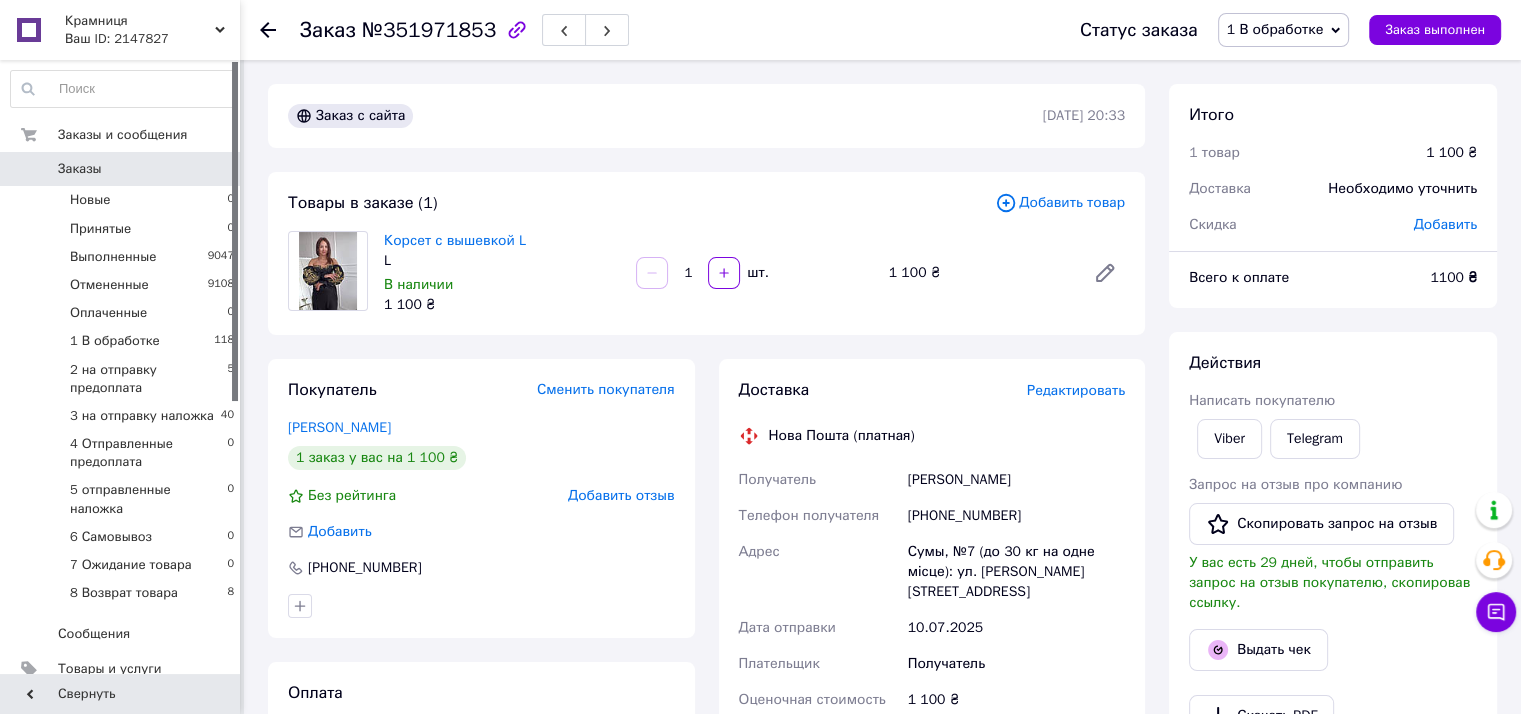 click on "Товары и услуги" at bounding box center [110, 669] 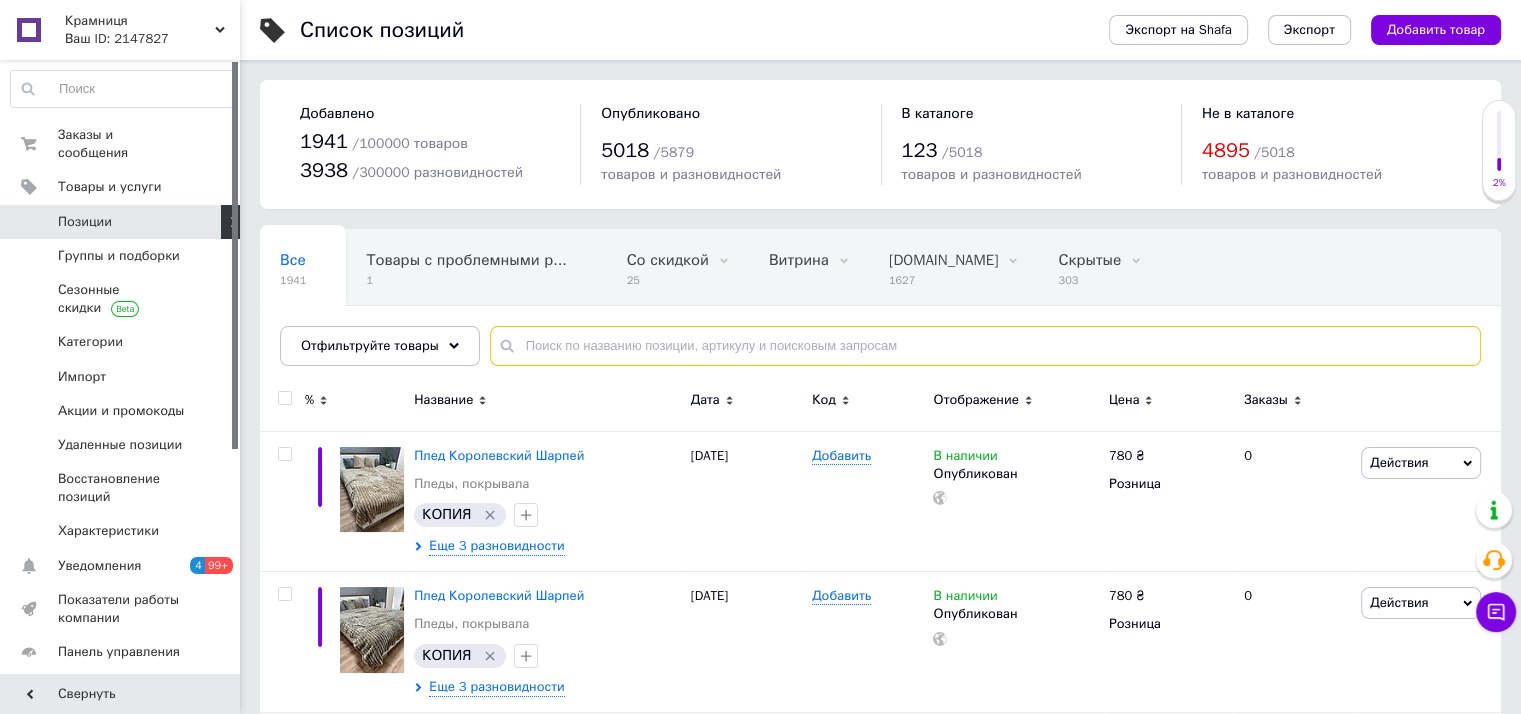 click at bounding box center [985, 346] 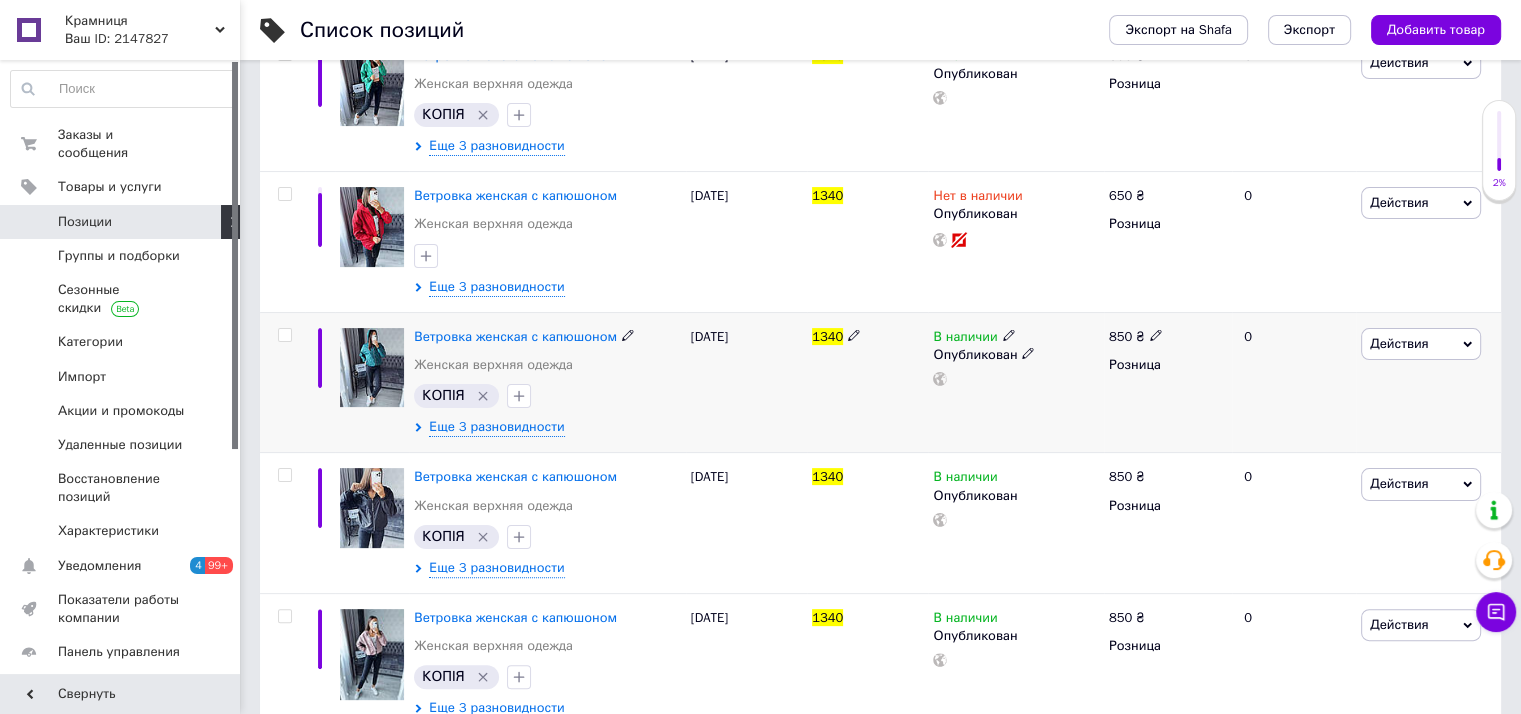 scroll, scrollTop: 428, scrollLeft: 0, axis: vertical 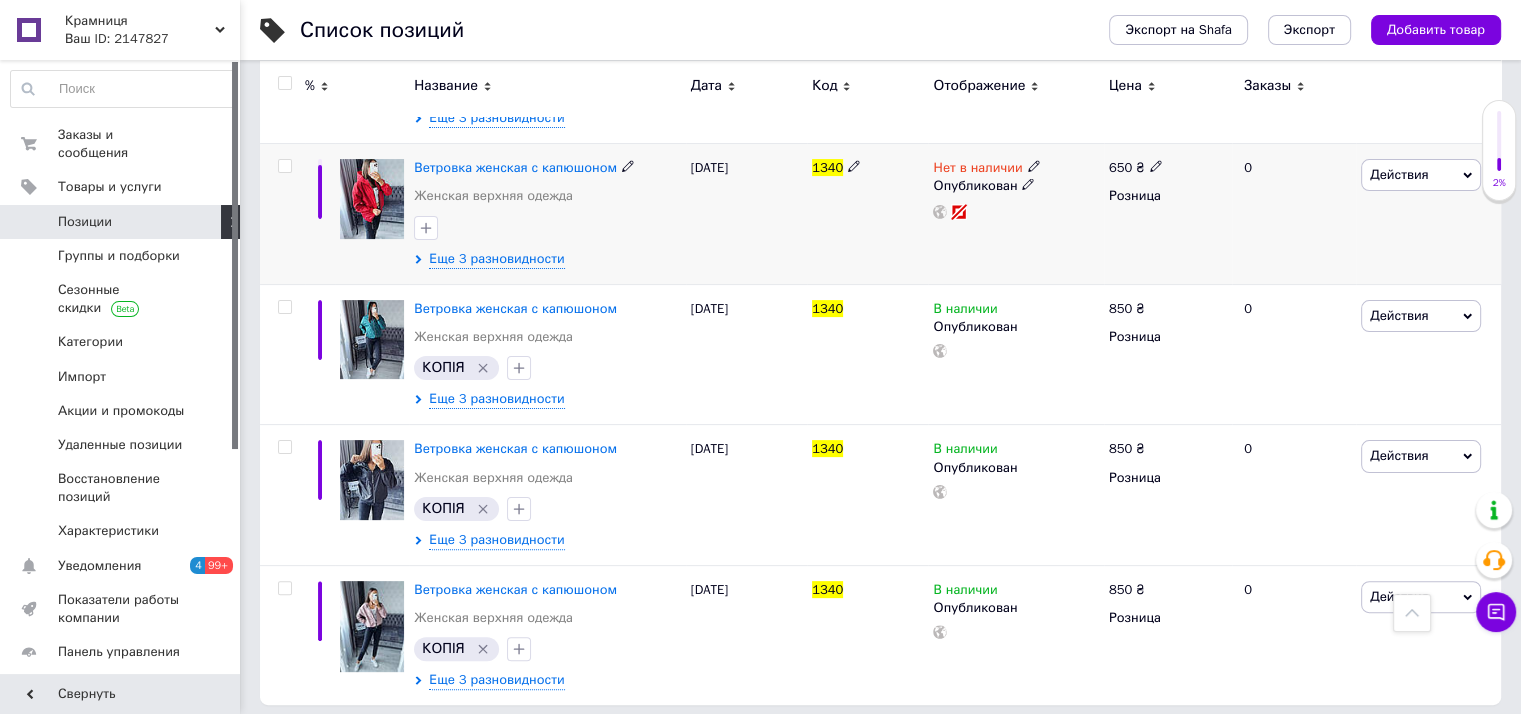 type on "1340" 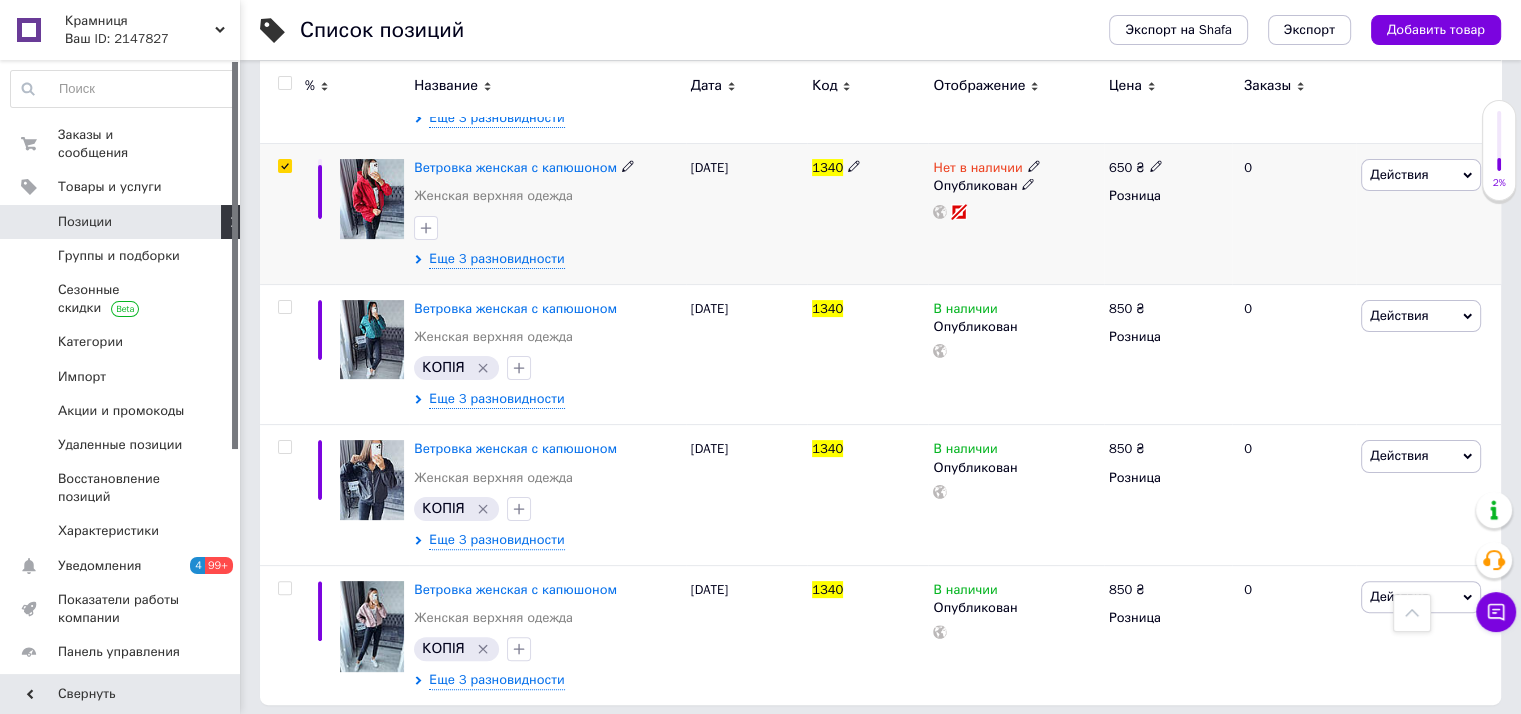 checkbox on "true" 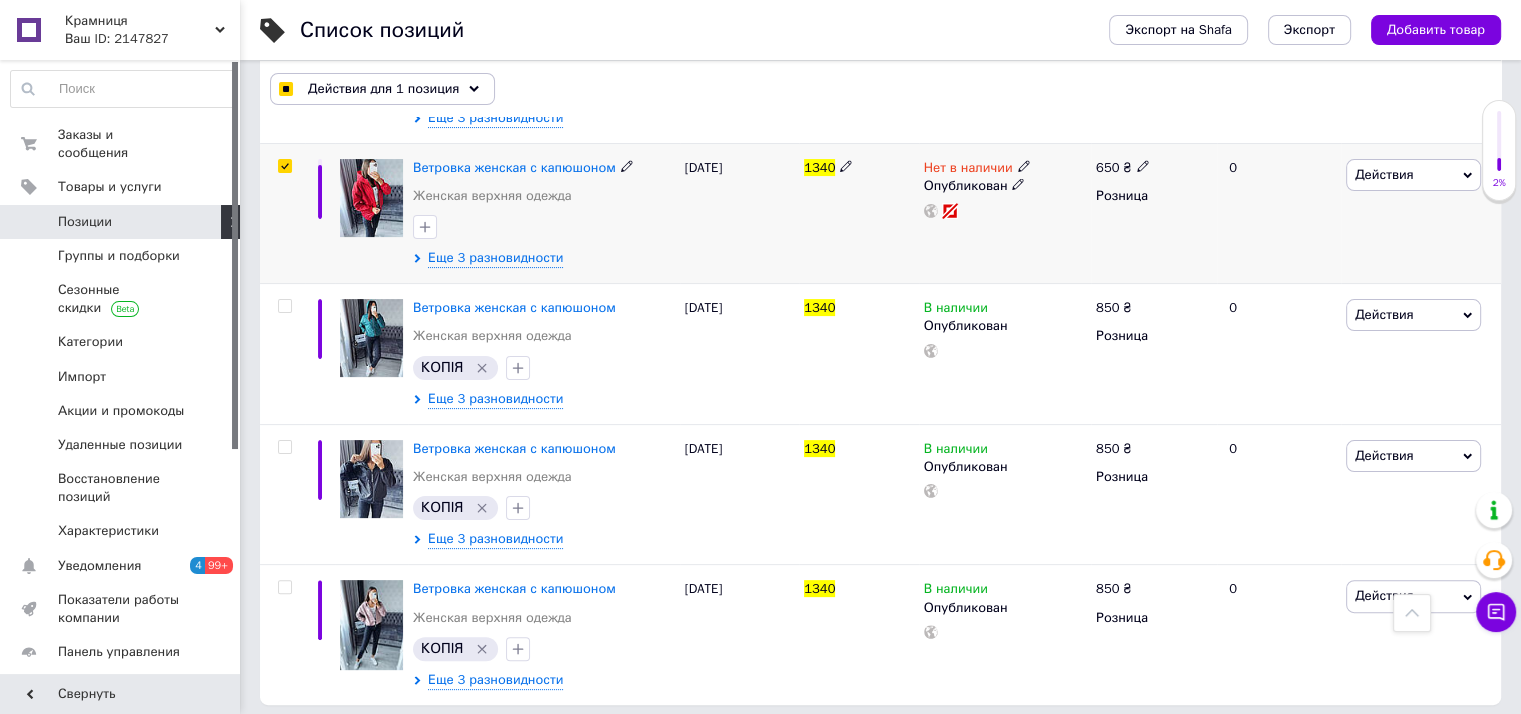 scroll, scrollTop: 428, scrollLeft: 0, axis: vertical 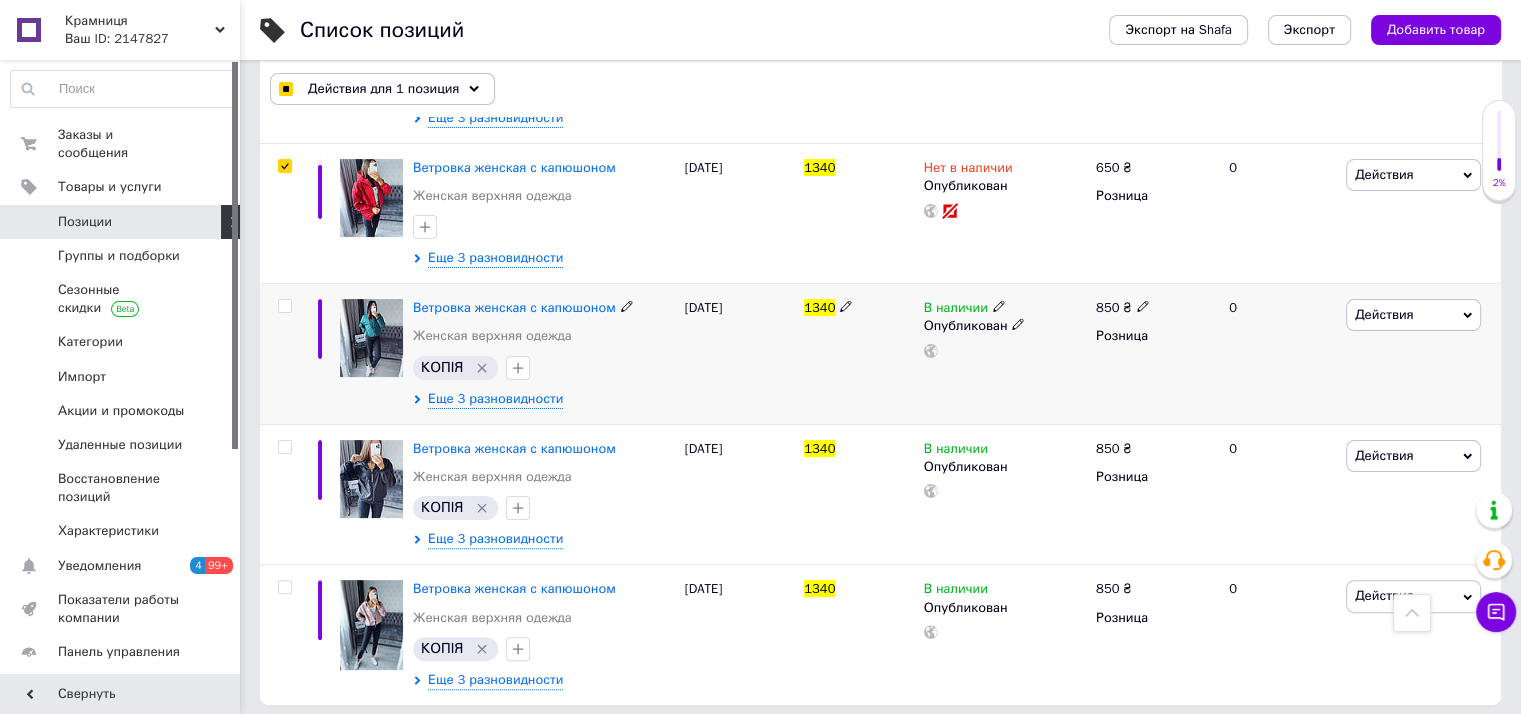 click at bounding box center (284, 306) 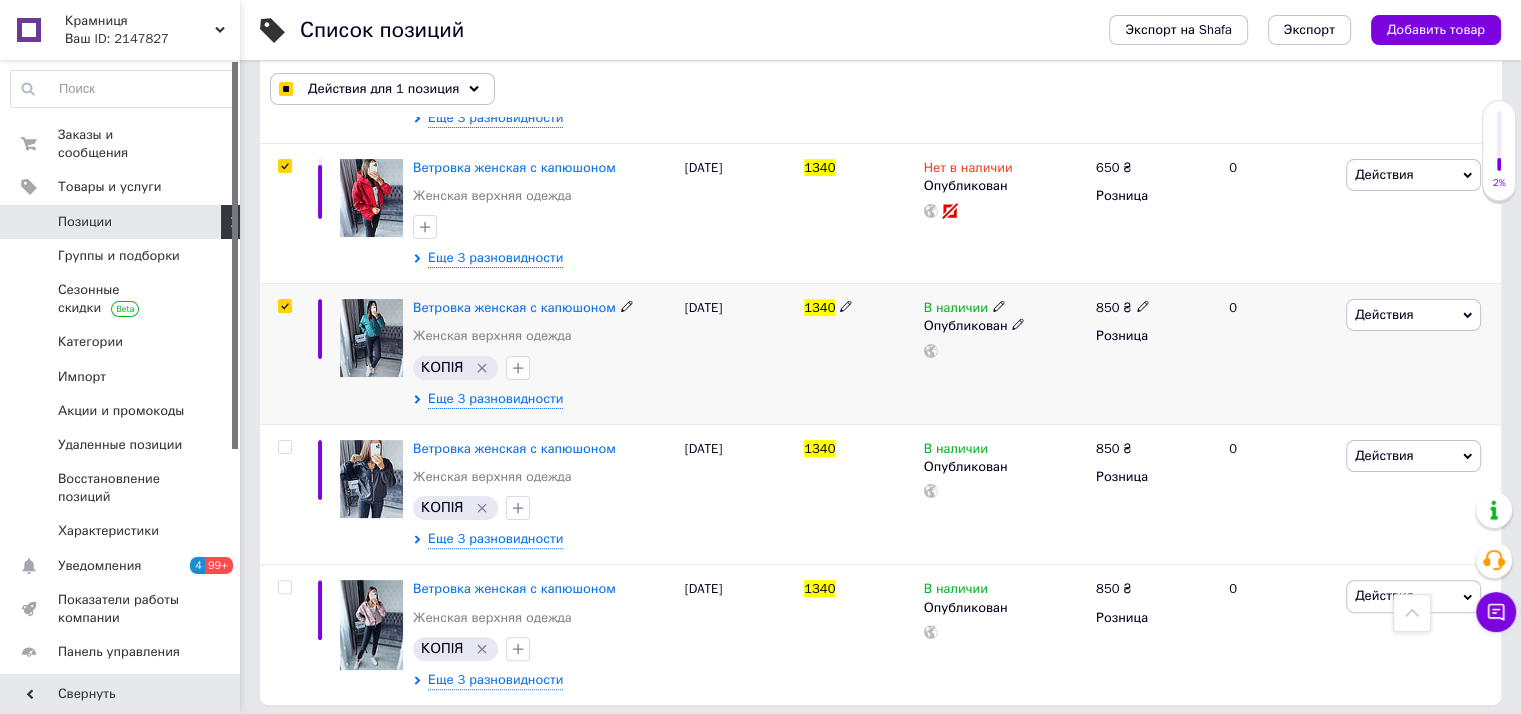 checkbox on "true" 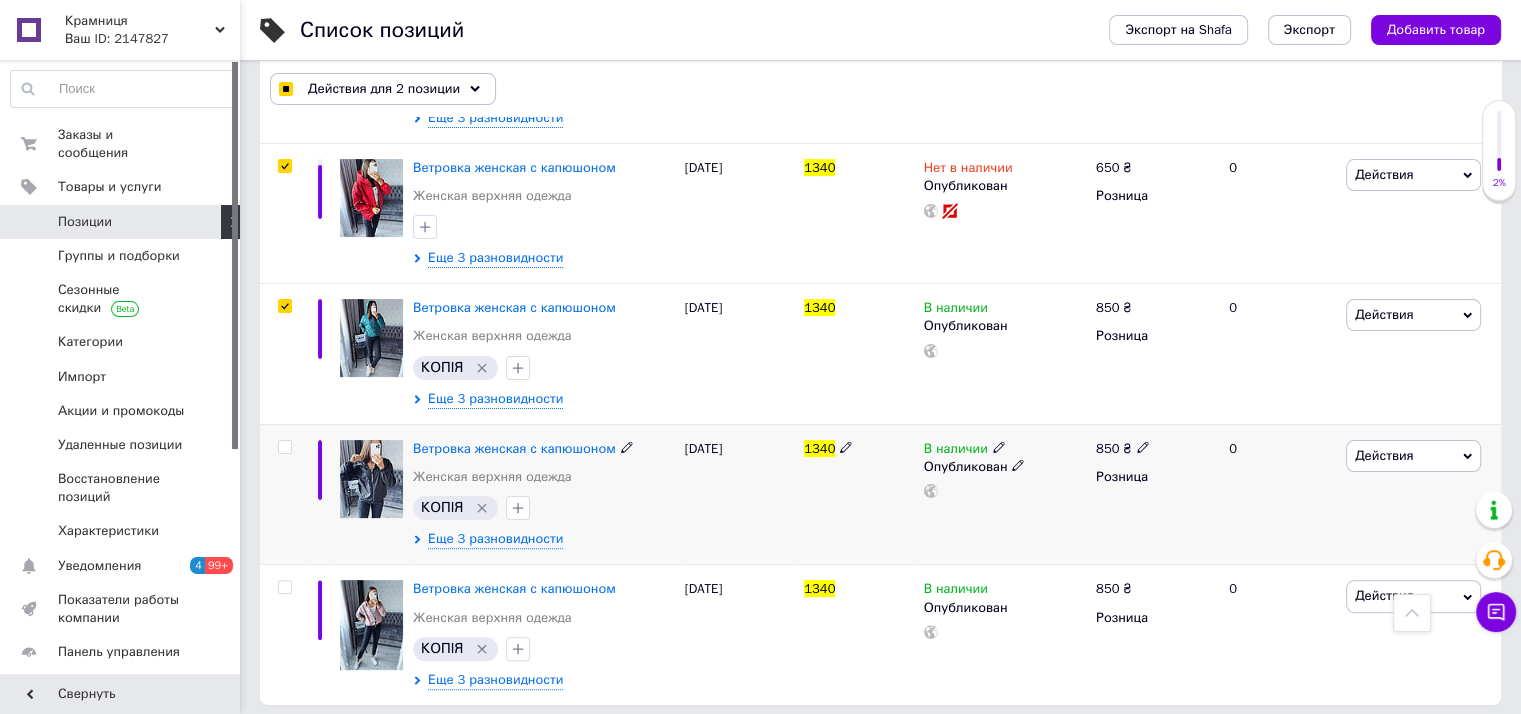 click at bounding box center (284, 447) 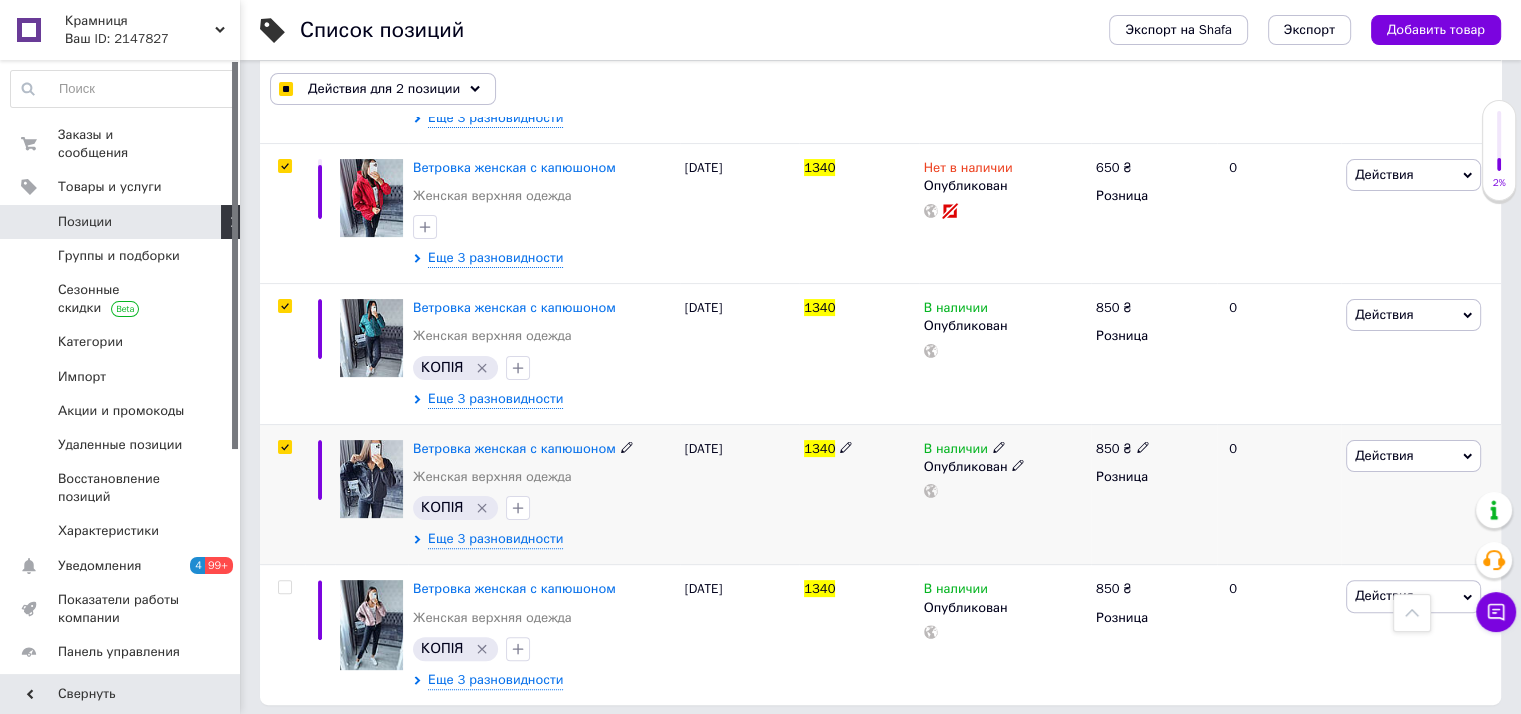 checkbox on "true" 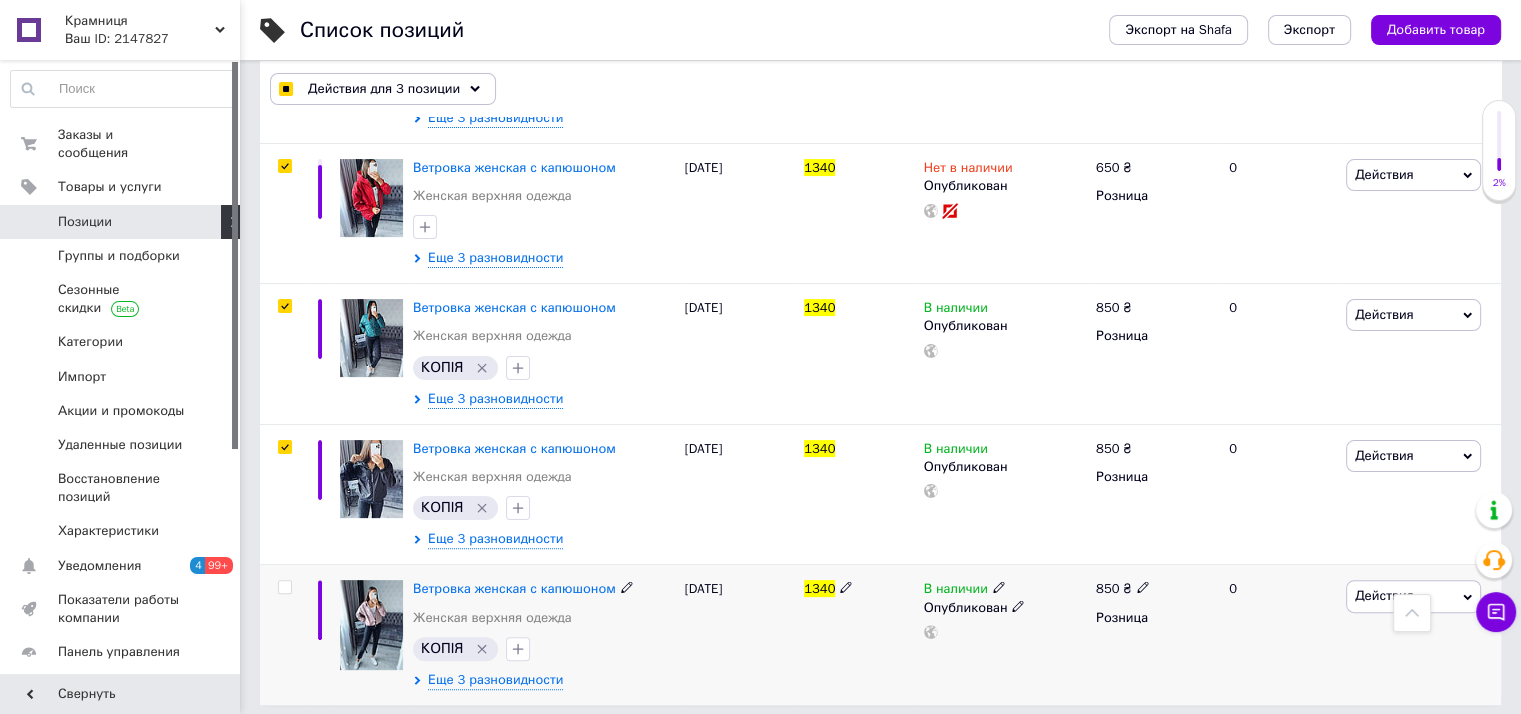 click at bounding box center [284, 587] 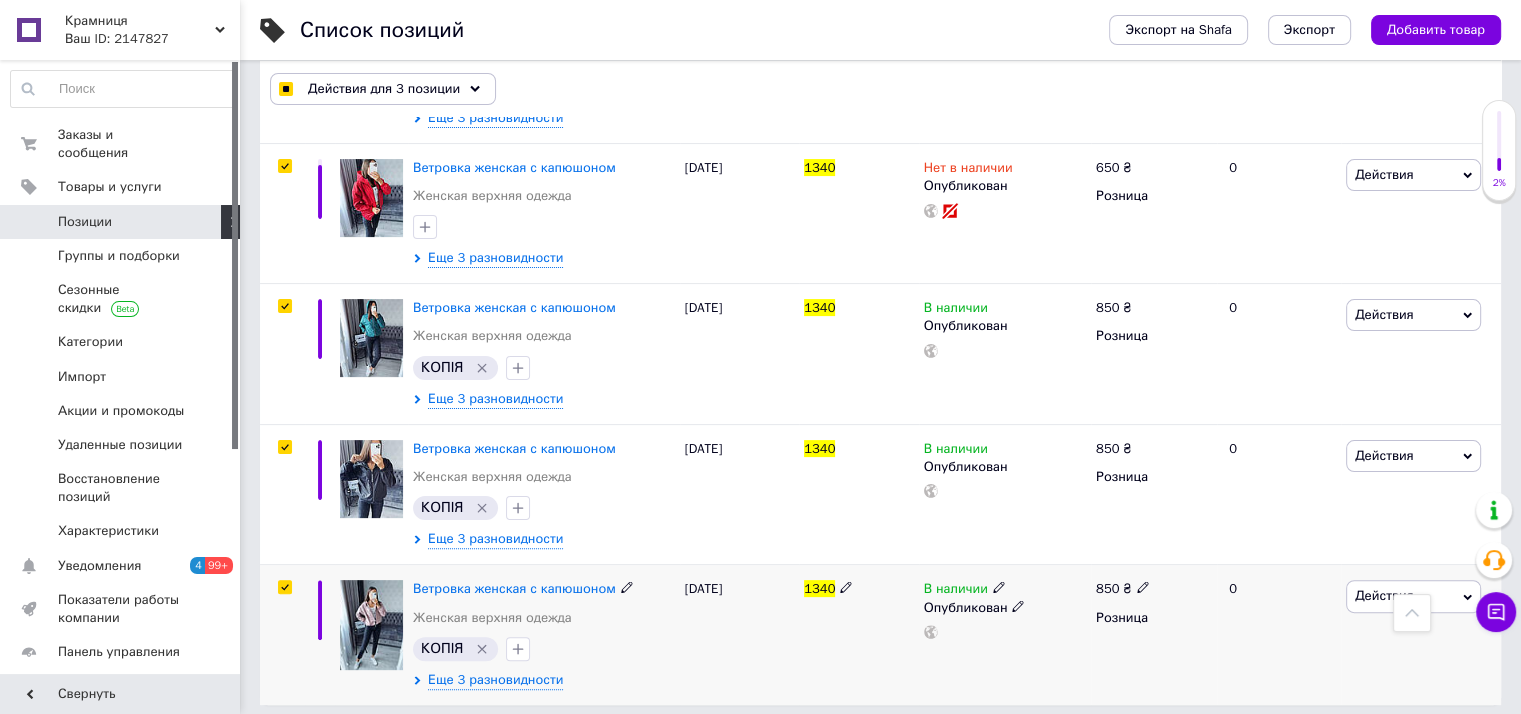 checkbox on "true" 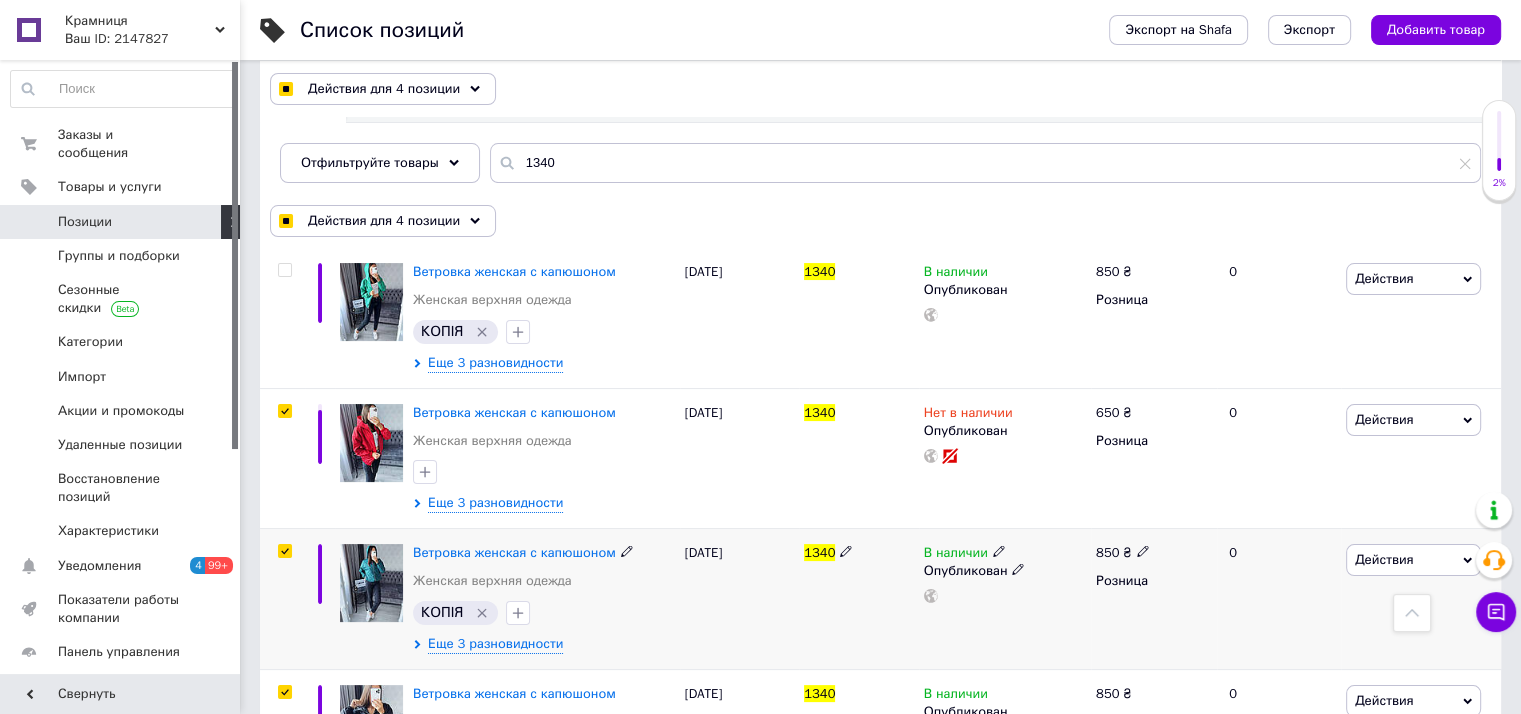 scroll, scrollTop: 28, scrollLeft: 0, axis: vertical 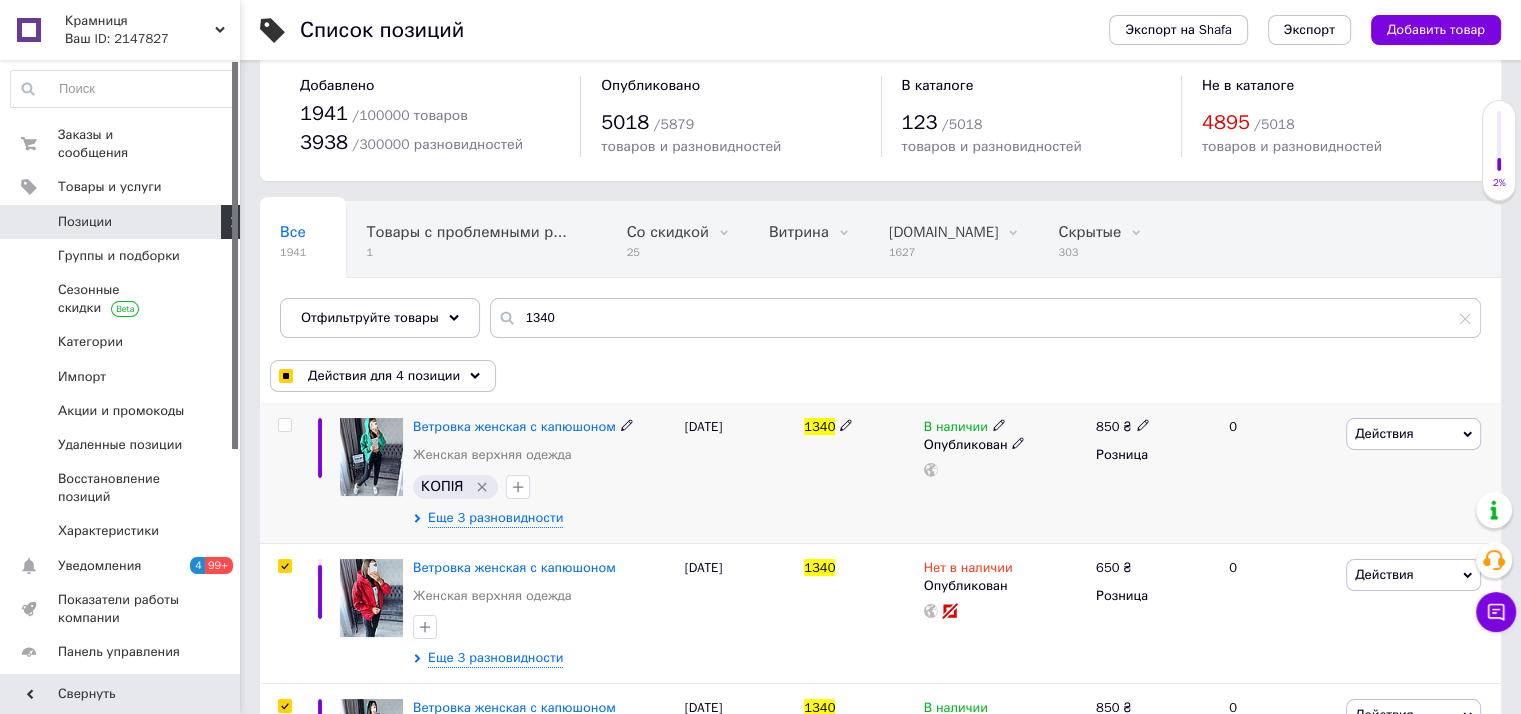 click at bounding box center [284, 425] 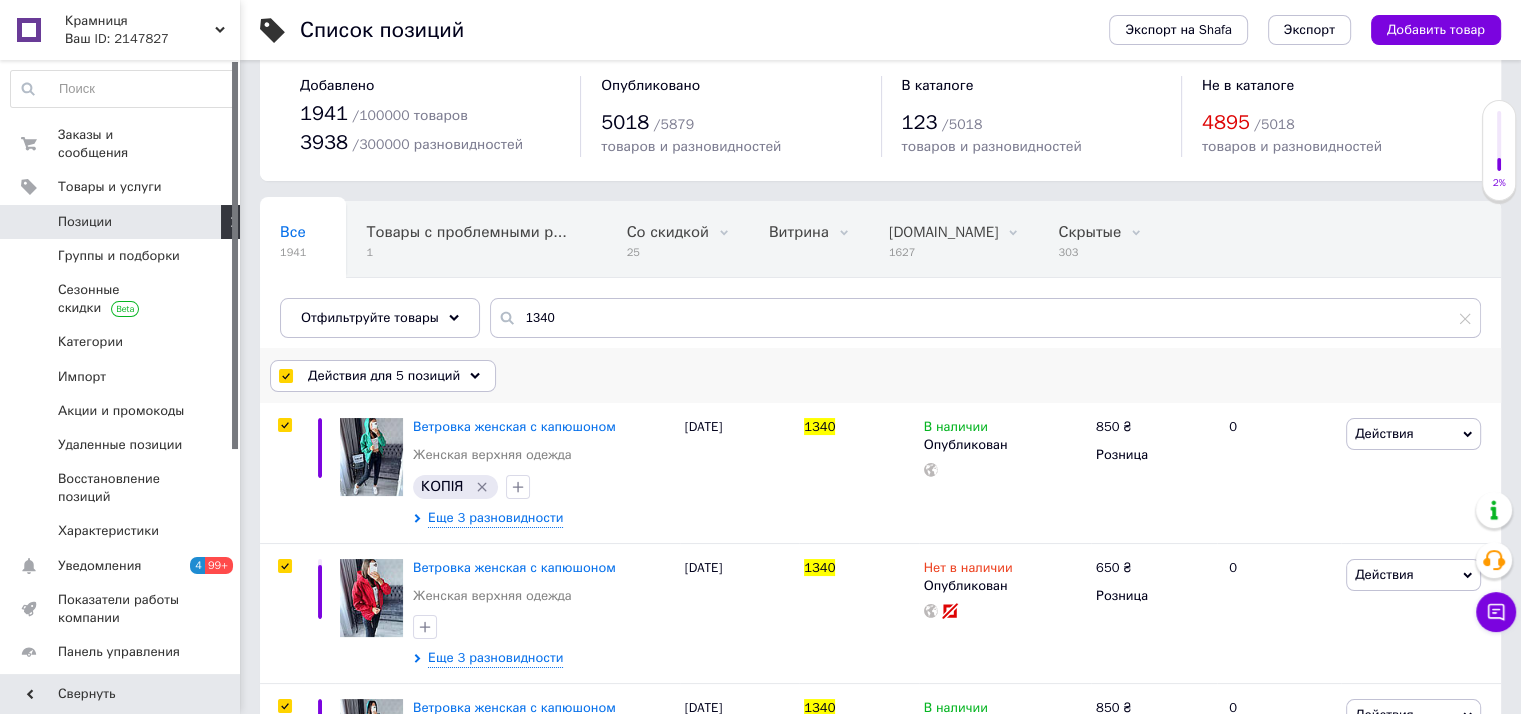 click on "Действия для 5 позиций" at bounding box center [384, 376] 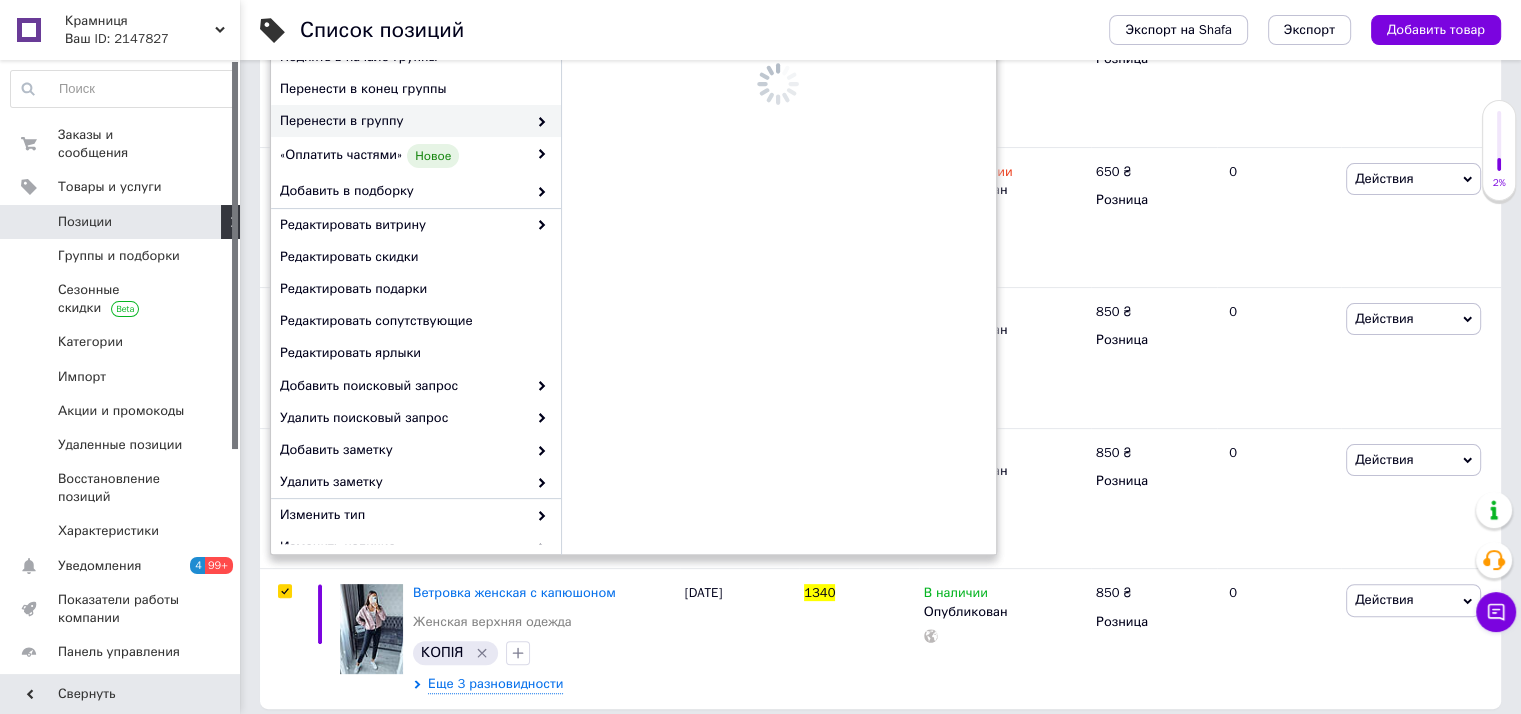 scroll, scrollTop: 428, scrollLeft: 0, axis: vertical 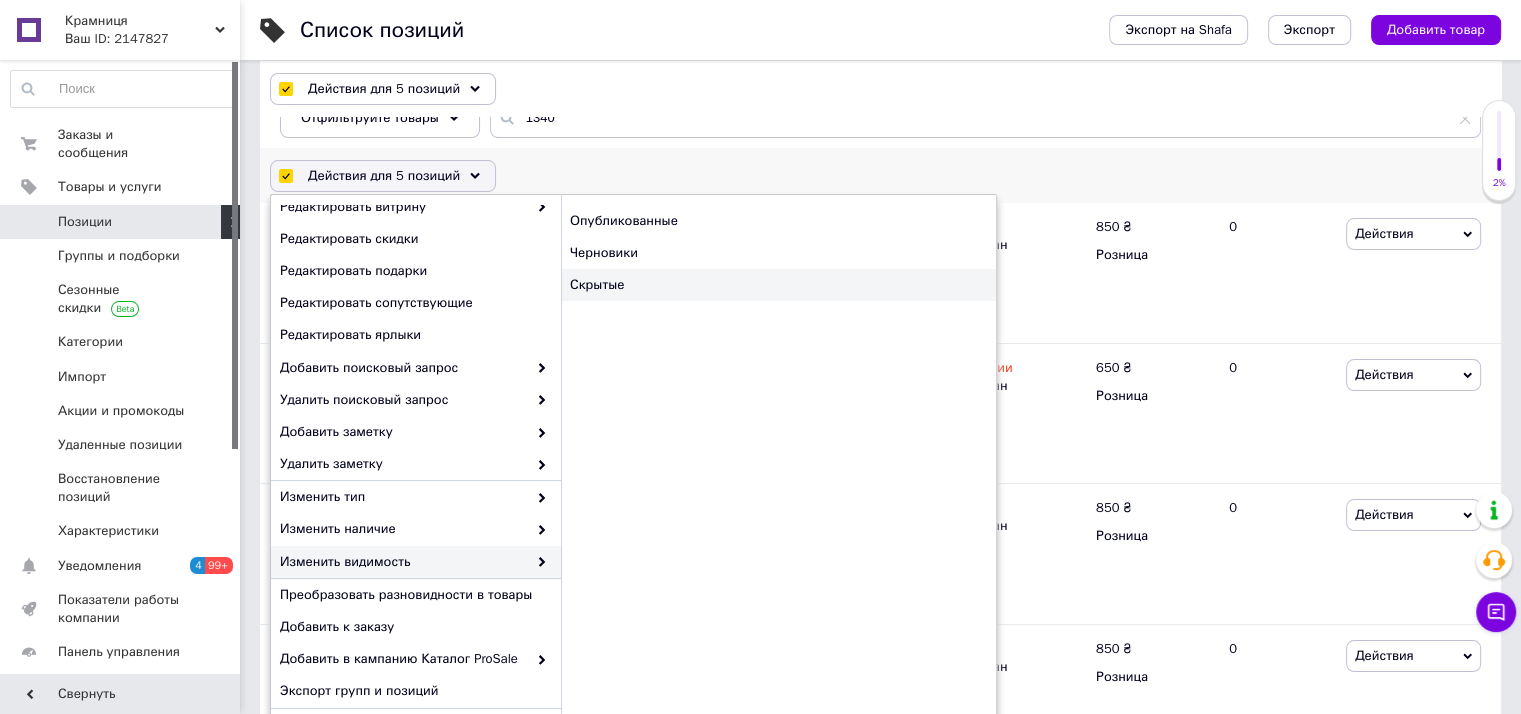 click on "Скрытые" at bounding box center (778, 285) 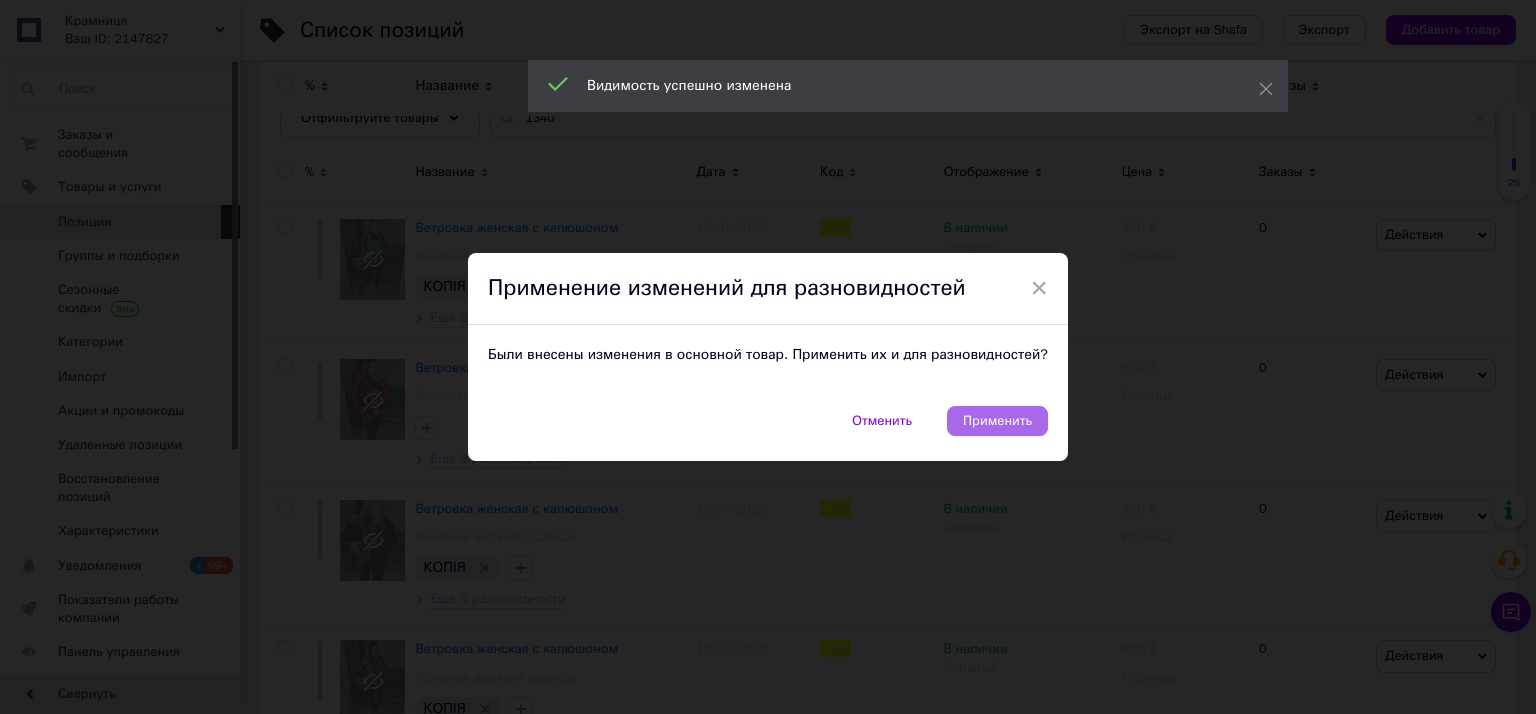 click on "Применить" at bounding box center [997, 421] 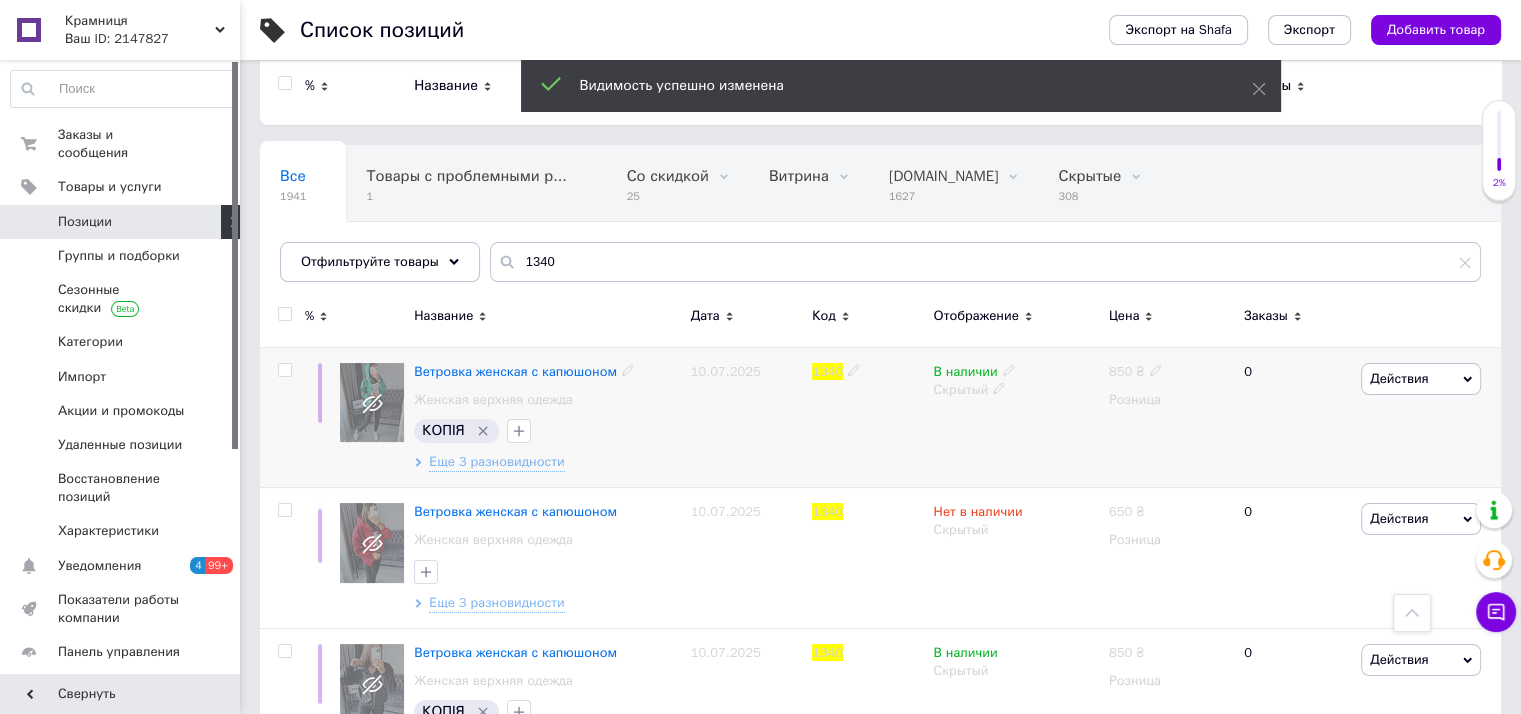scroll, scrollTop: 28, scrollLeft: 0, axis: vertical 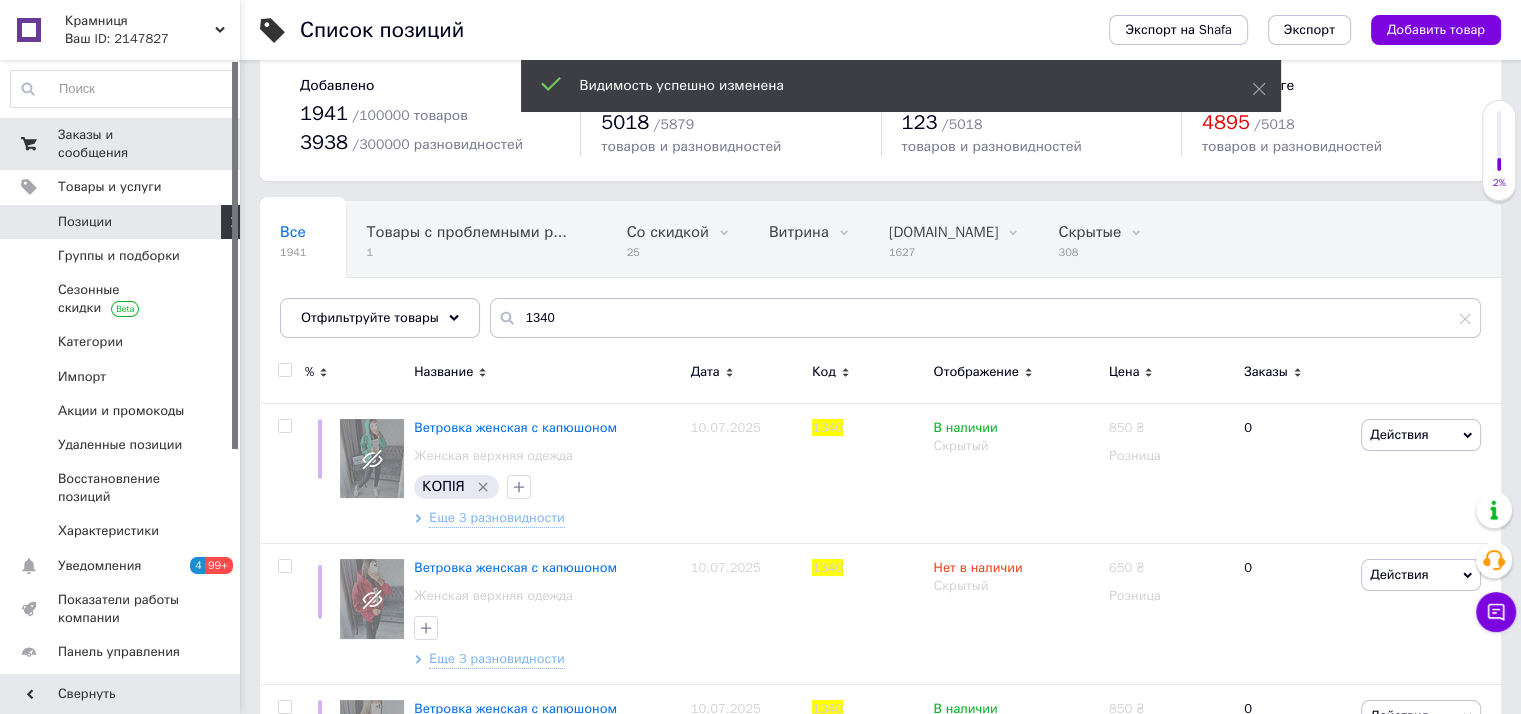 click on "Заказы и сообщения" at bounding box center [121, 144] 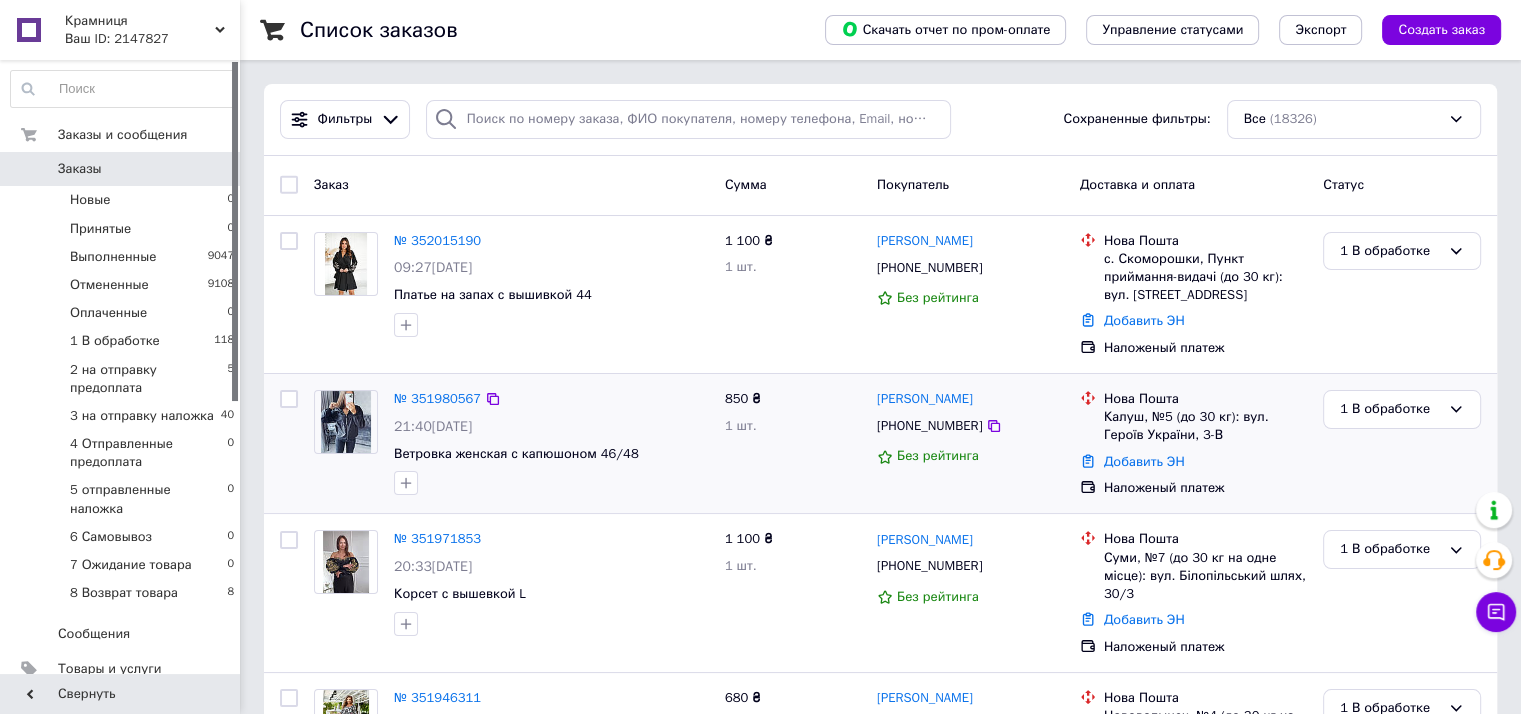 scroll, scrollTop: 200, scrollLeft: 0, axis: vertical 